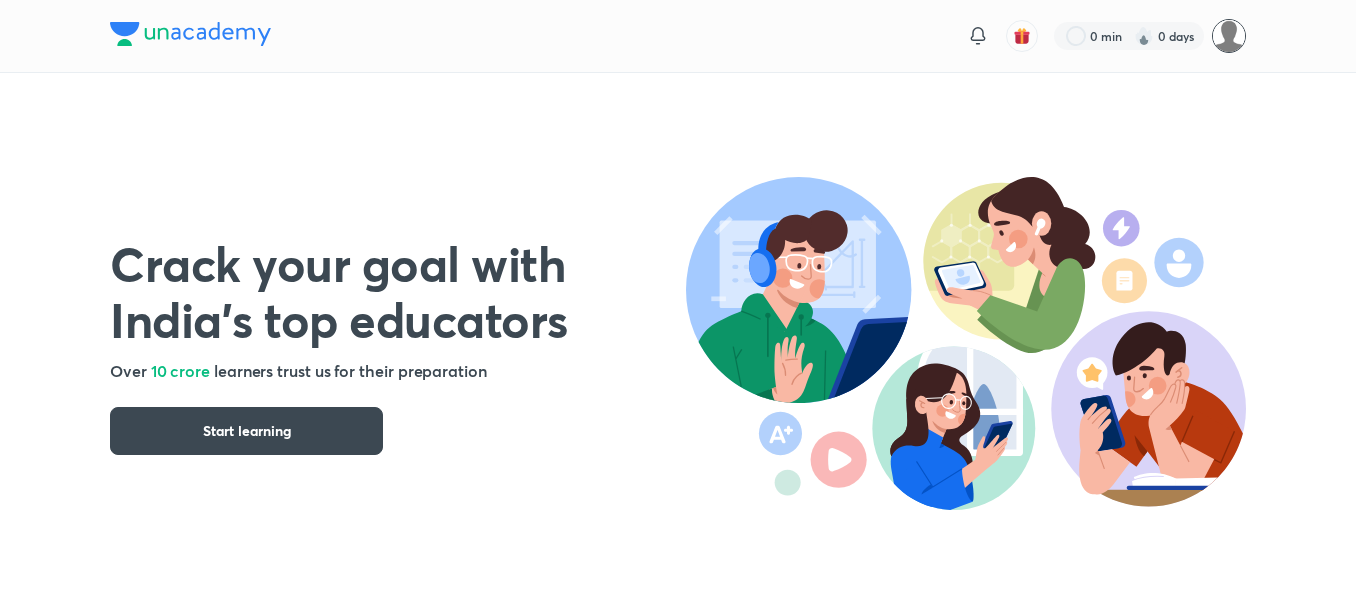 scroll, scrollTop: 0, scrollLeft: 0, axis: both 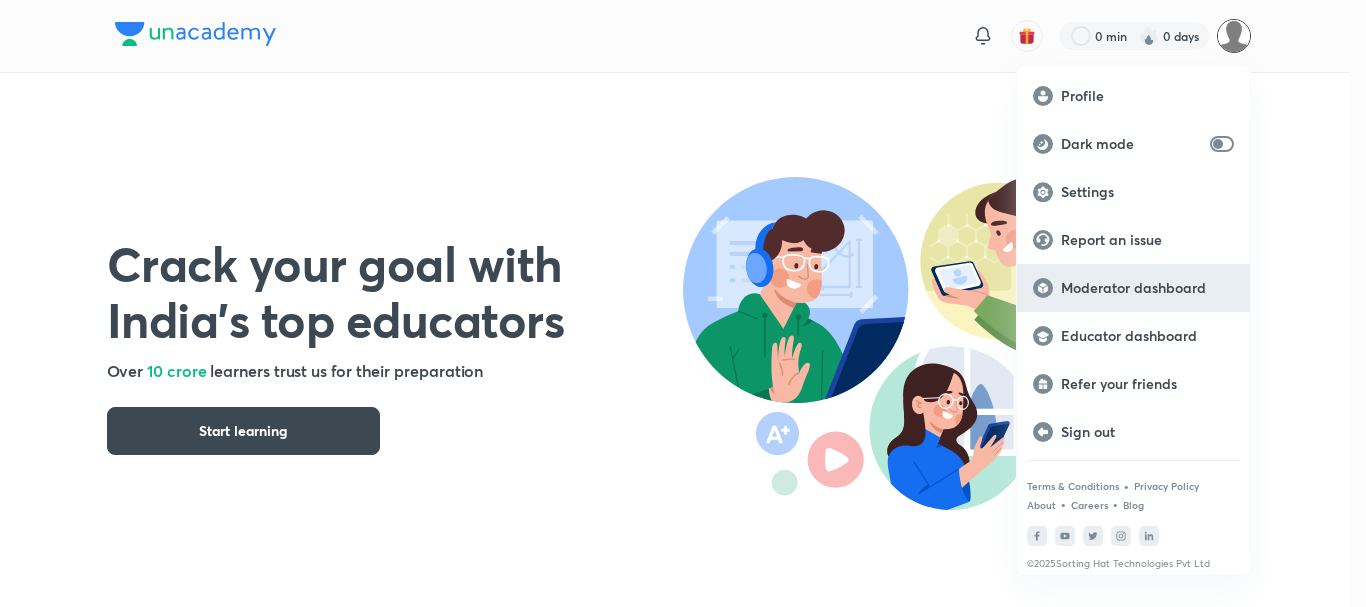 click on "Moderator dashboard" at bounding box center [1133, 288] 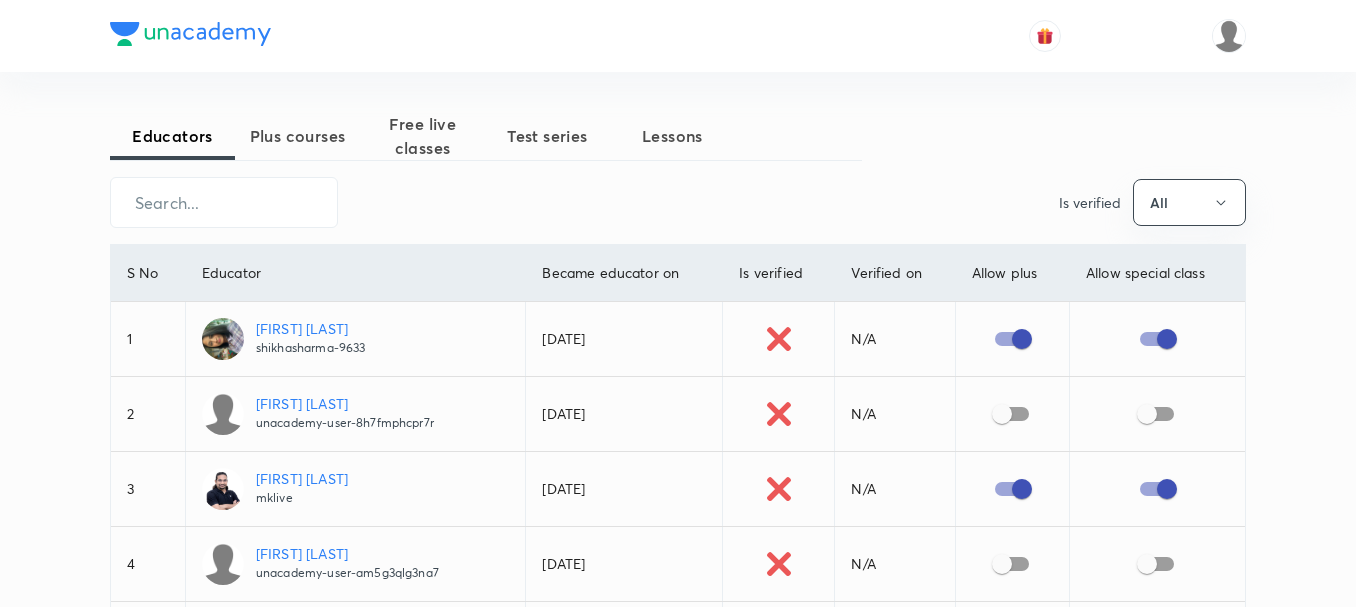 scroll, scrollTop: 0, scrollLeft: 0, axis: both 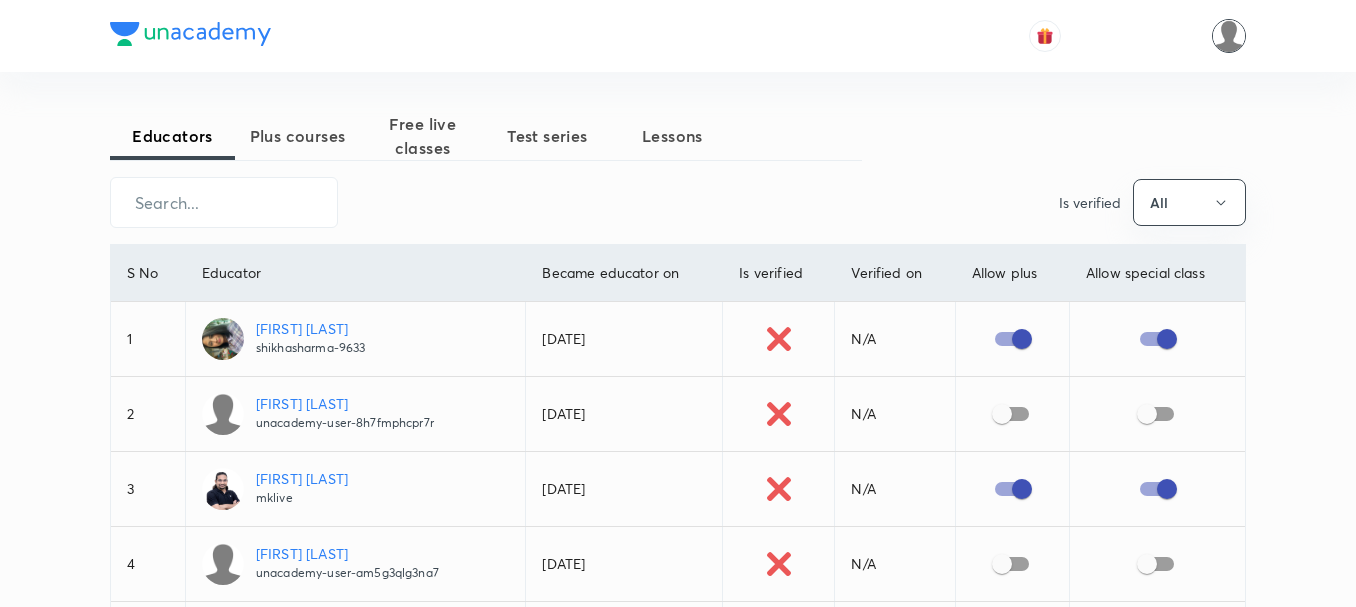 click at bounding box center (1229, 36) 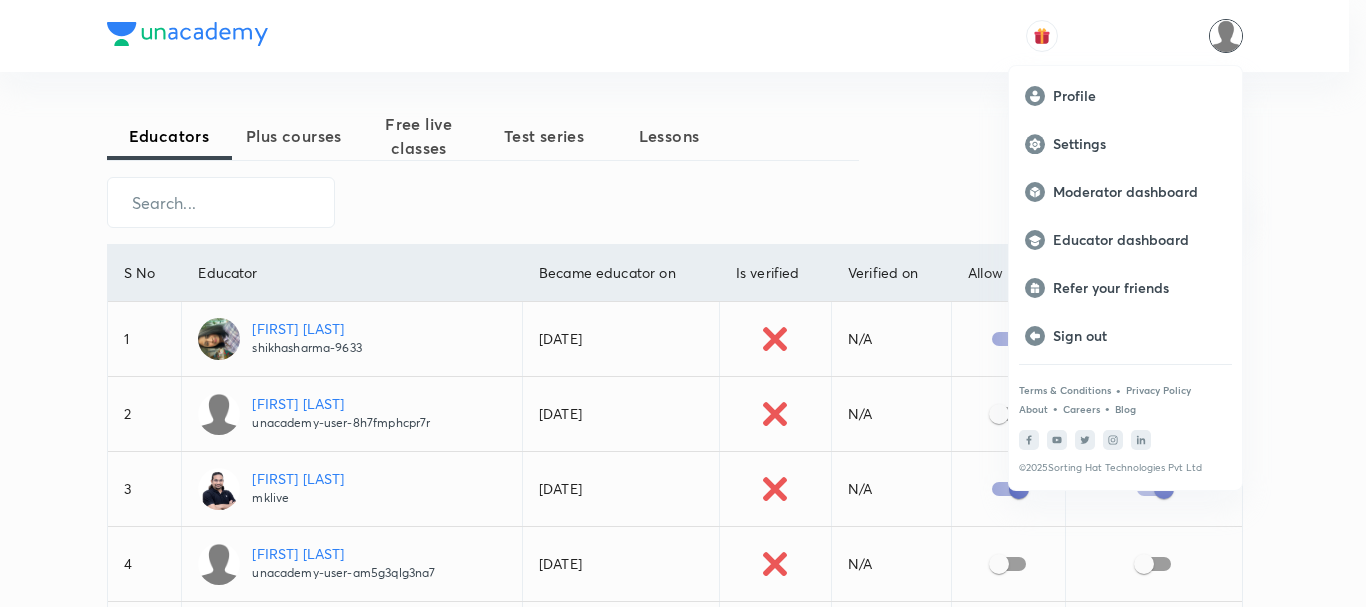 click at bounding box center (683, 303) 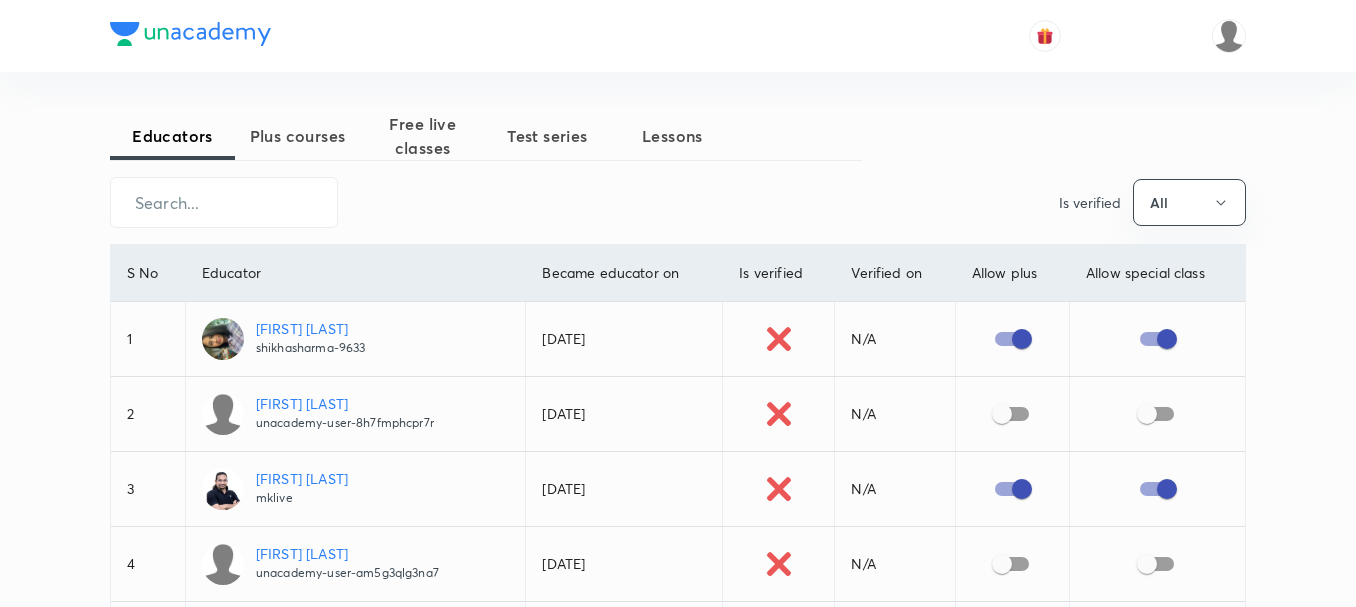 click at bounding box center (1229, 36) 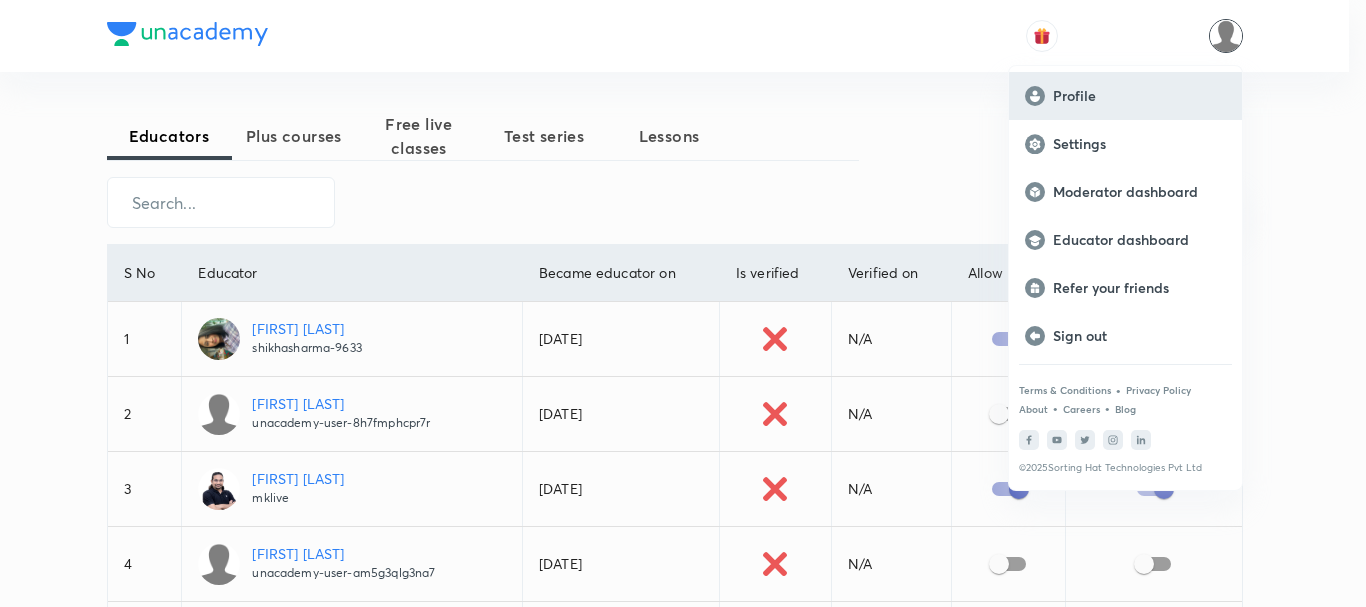 click on "Profile" at bounding box center (1139, 96) 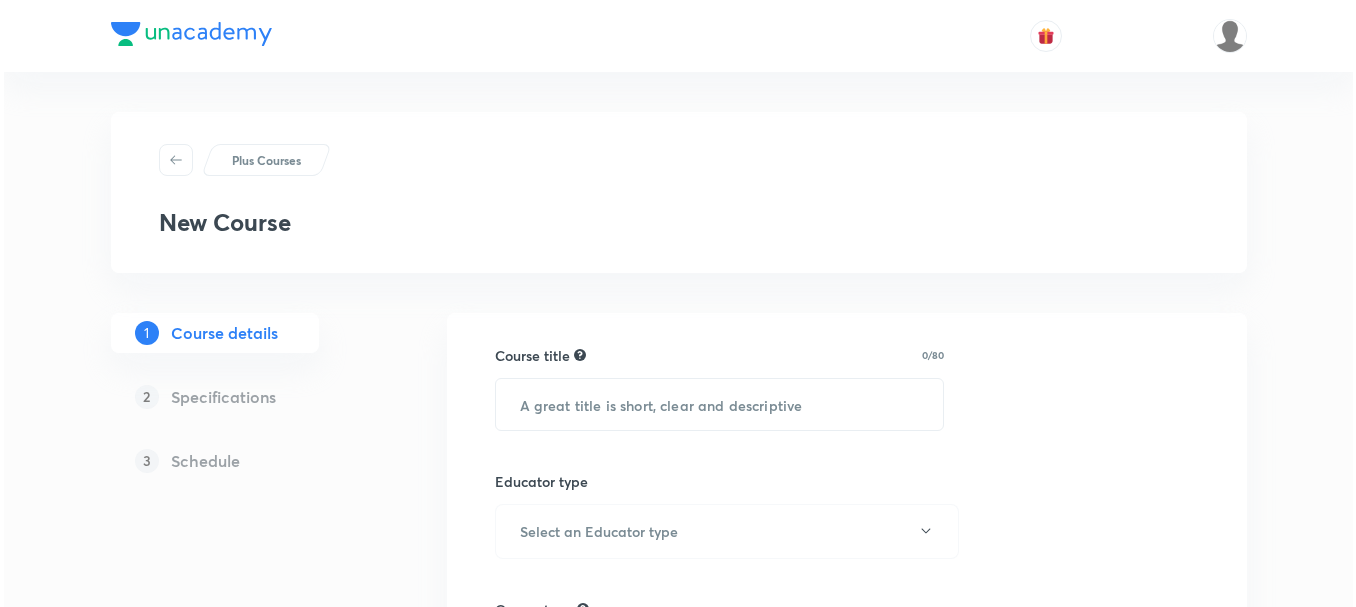 scroll, scrollTop: 0, scrollLeft: 0, axis: both 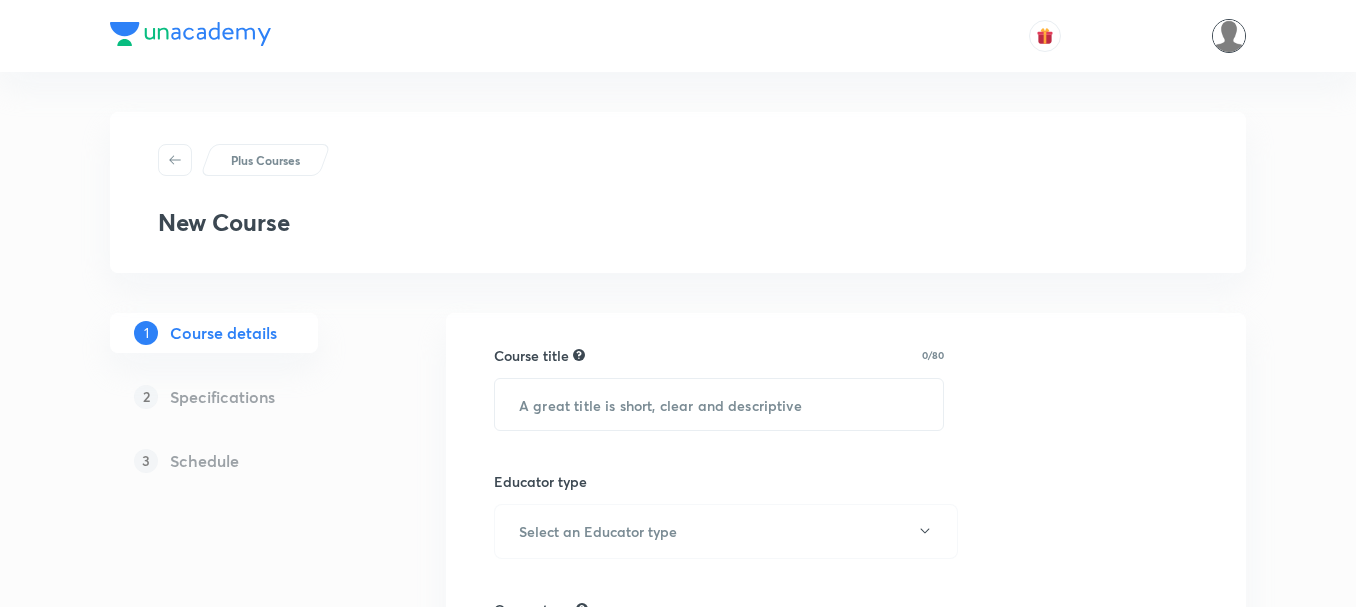 click at bounding box center [1229, 36] 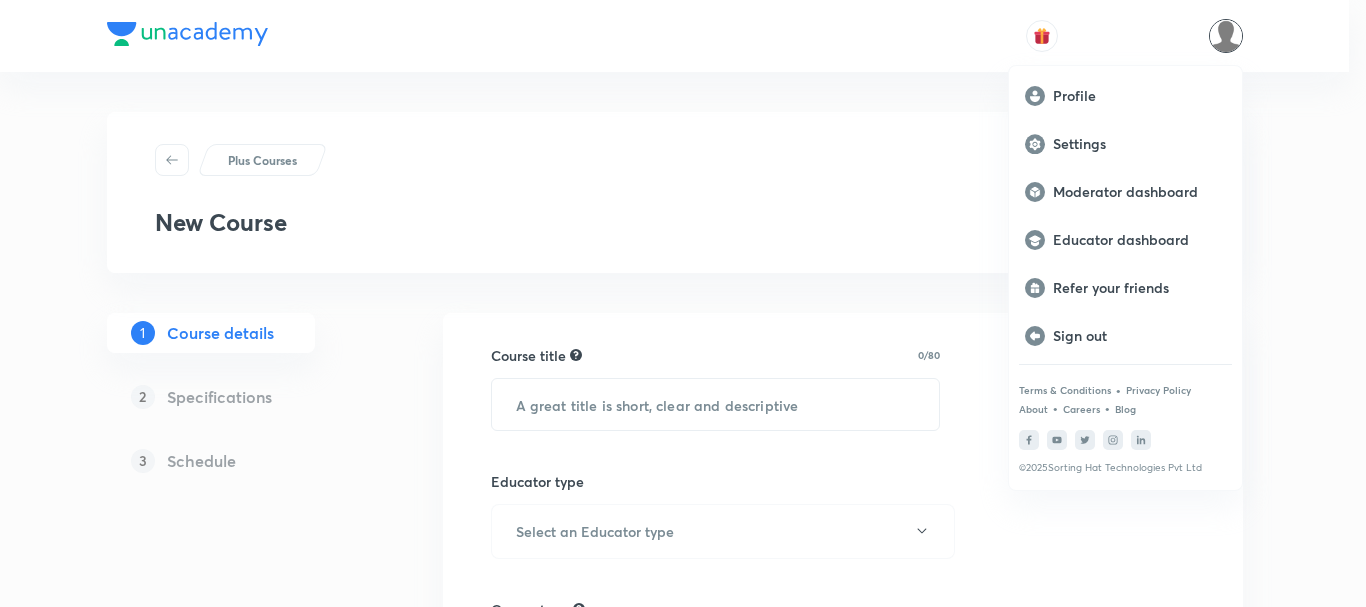 click at bounding box center [683, 303] 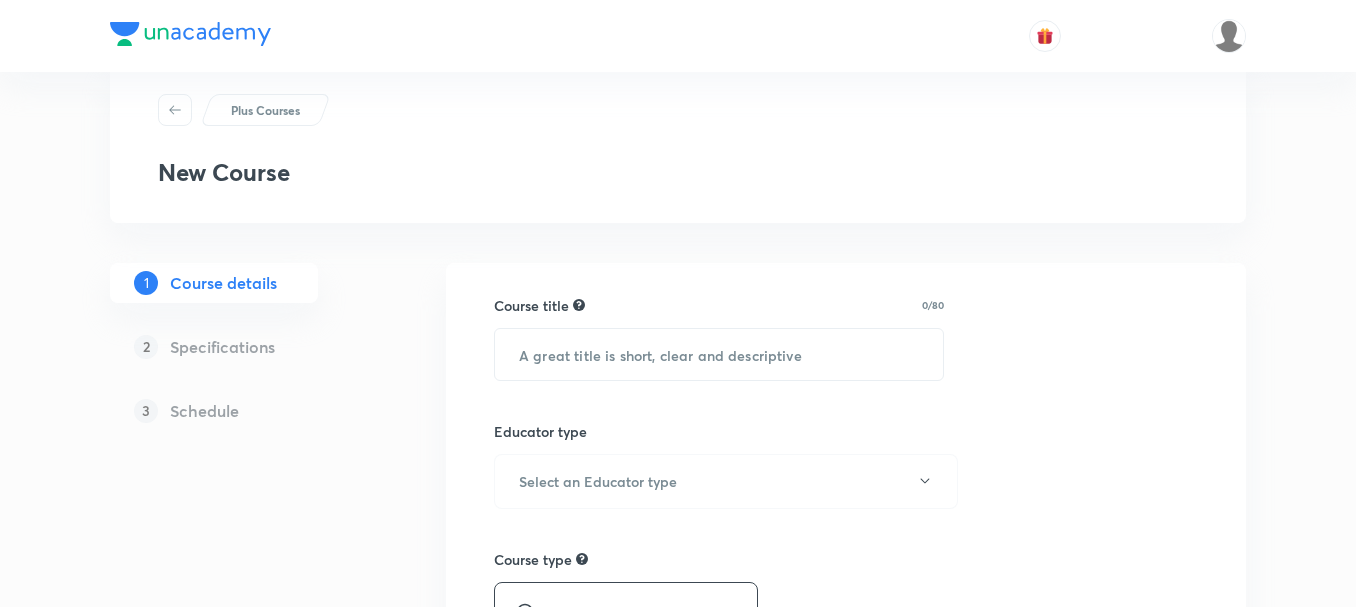 scroll, scrollTop: 0, scrollLeft: 0, axis: both 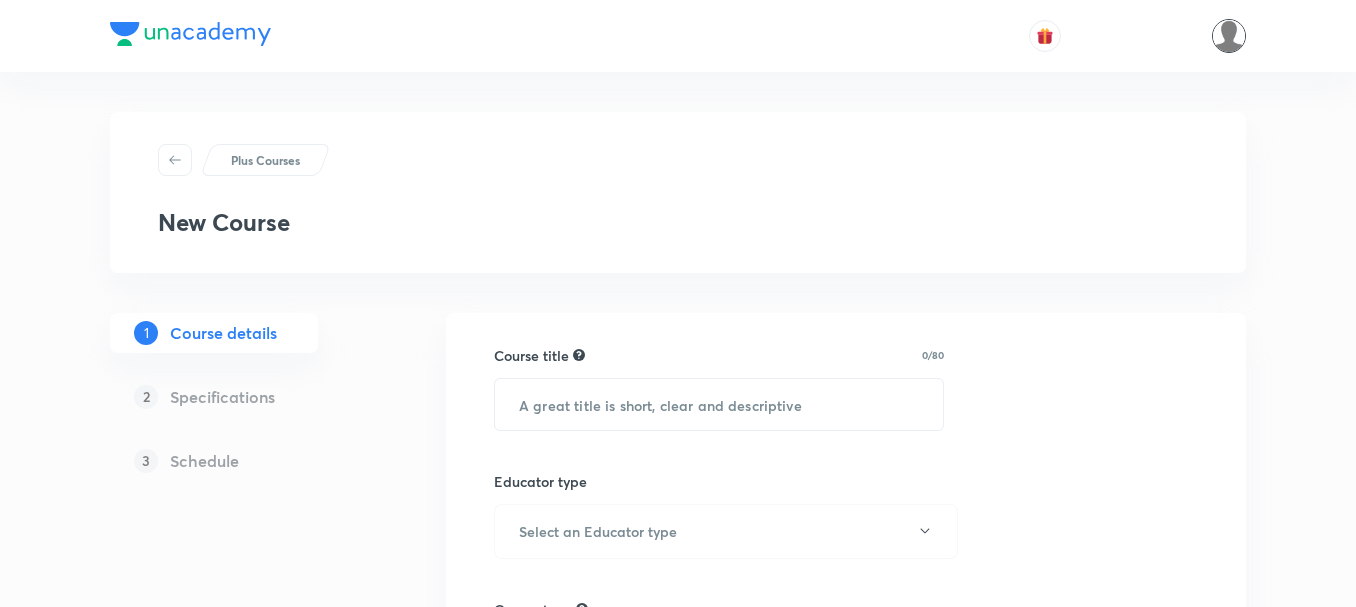 click at bounding box center [1229, 36] 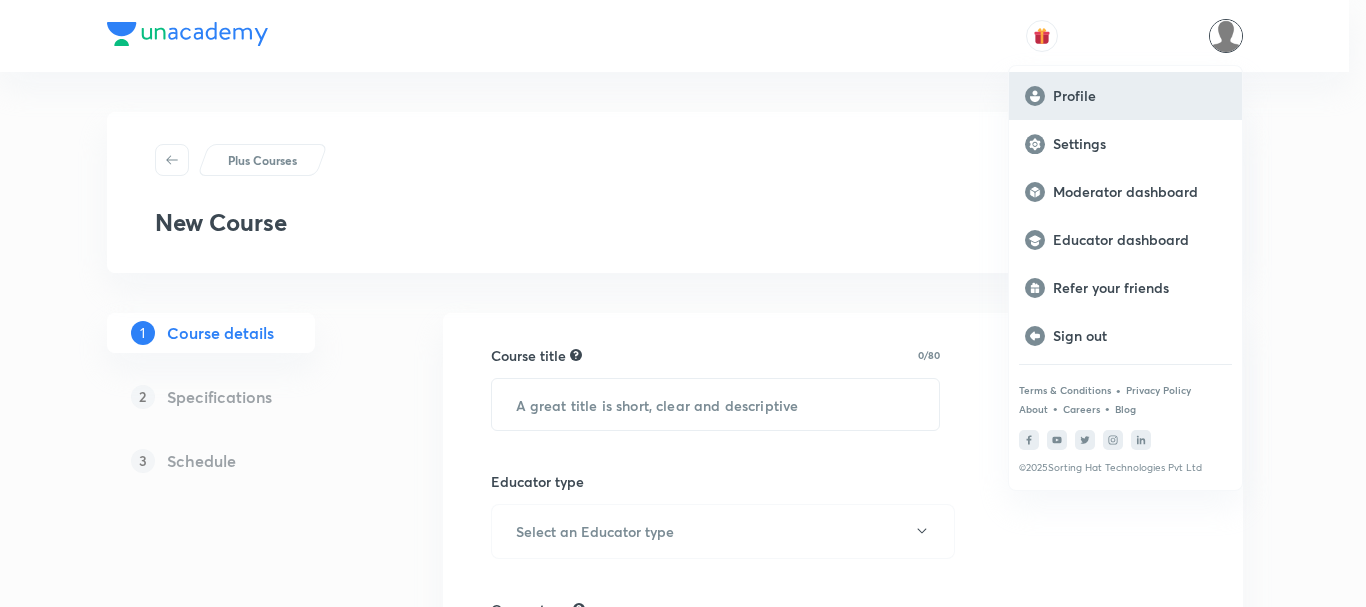 click on "Profile" at bounding box center [1139, 96] 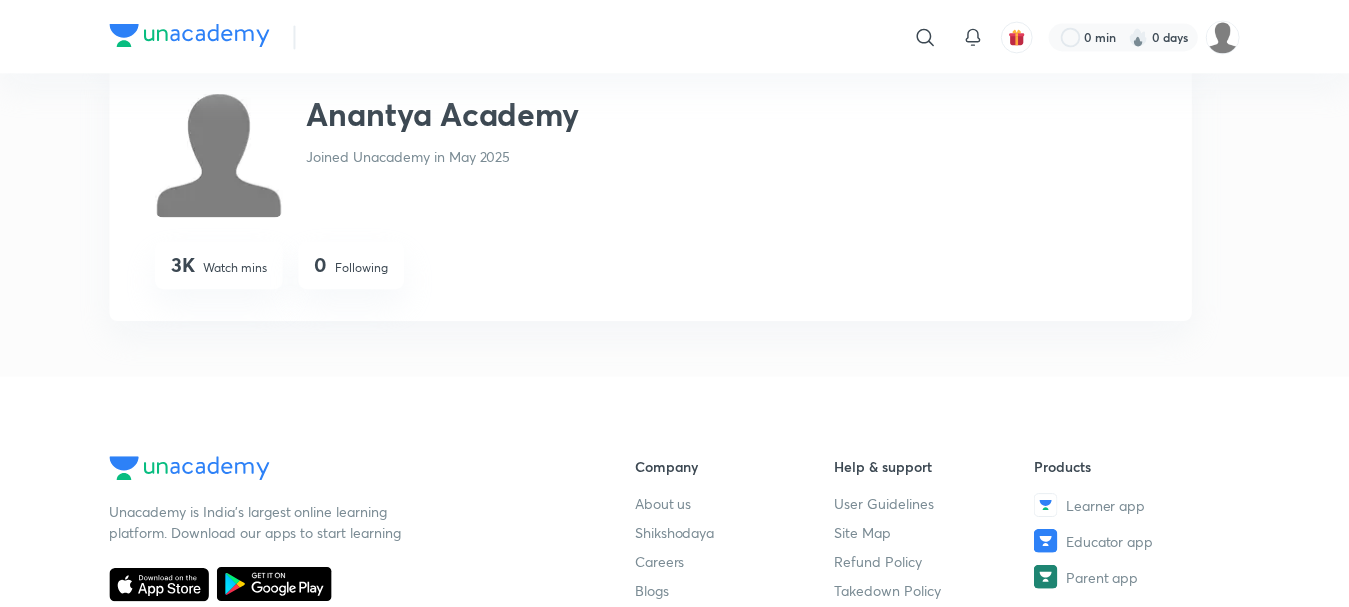 scroll, scrollTop: 0, scrollLeft: 0, axis: both 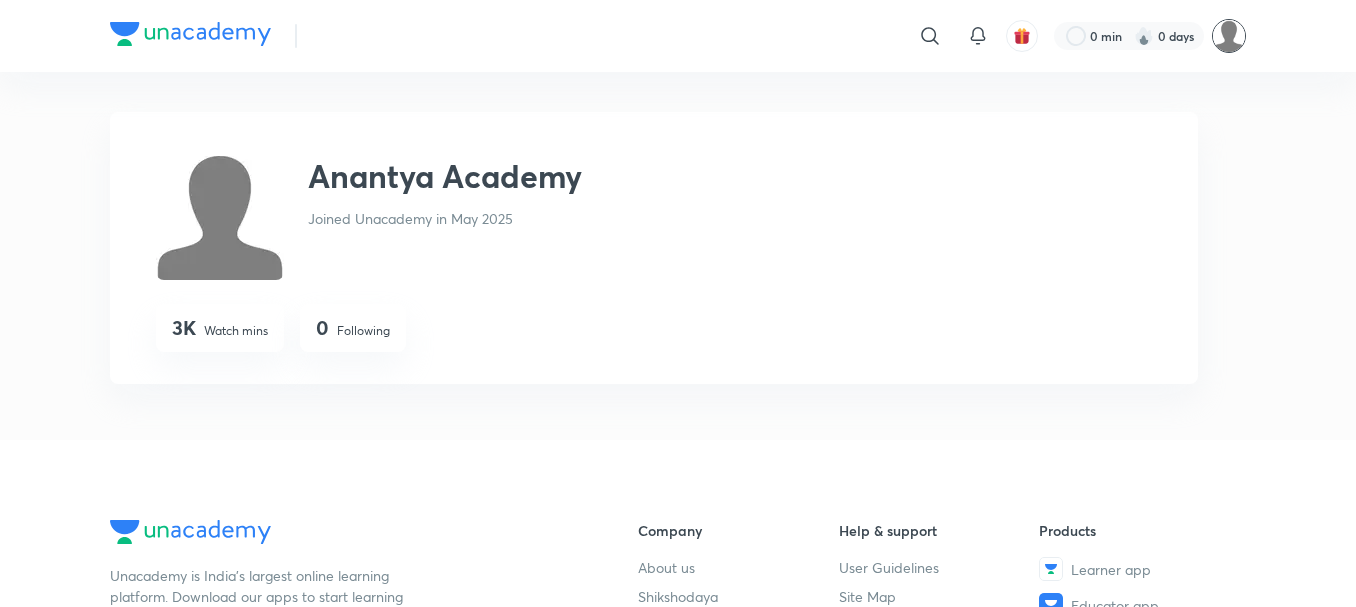 click at bounding box center (1229, 36) 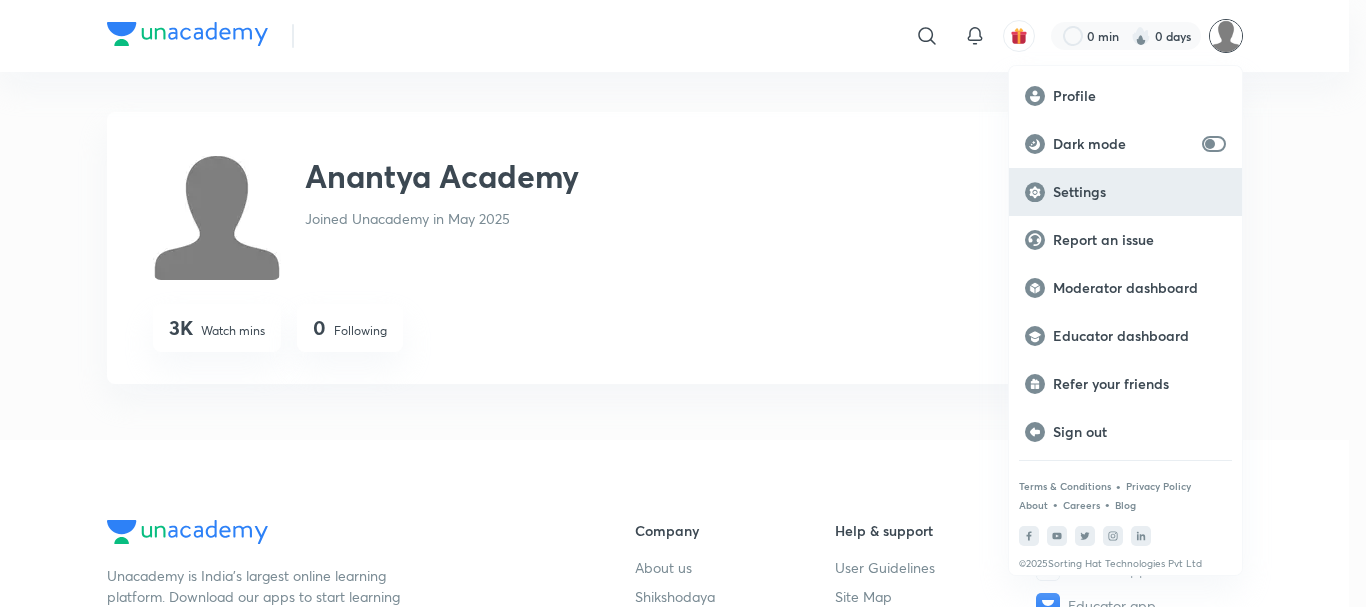 click on "Settings" at bounding box center (1125, 192) 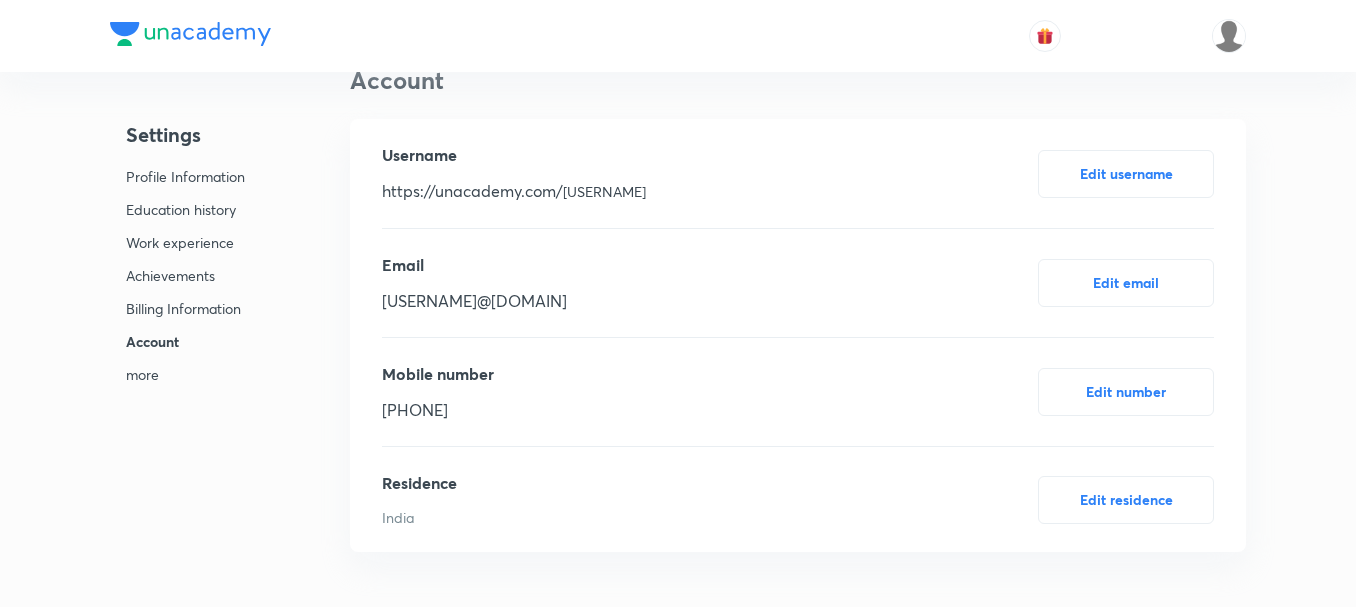 scroll, scrollTop: 1867, scrollLeft: 0, axis: vertical 